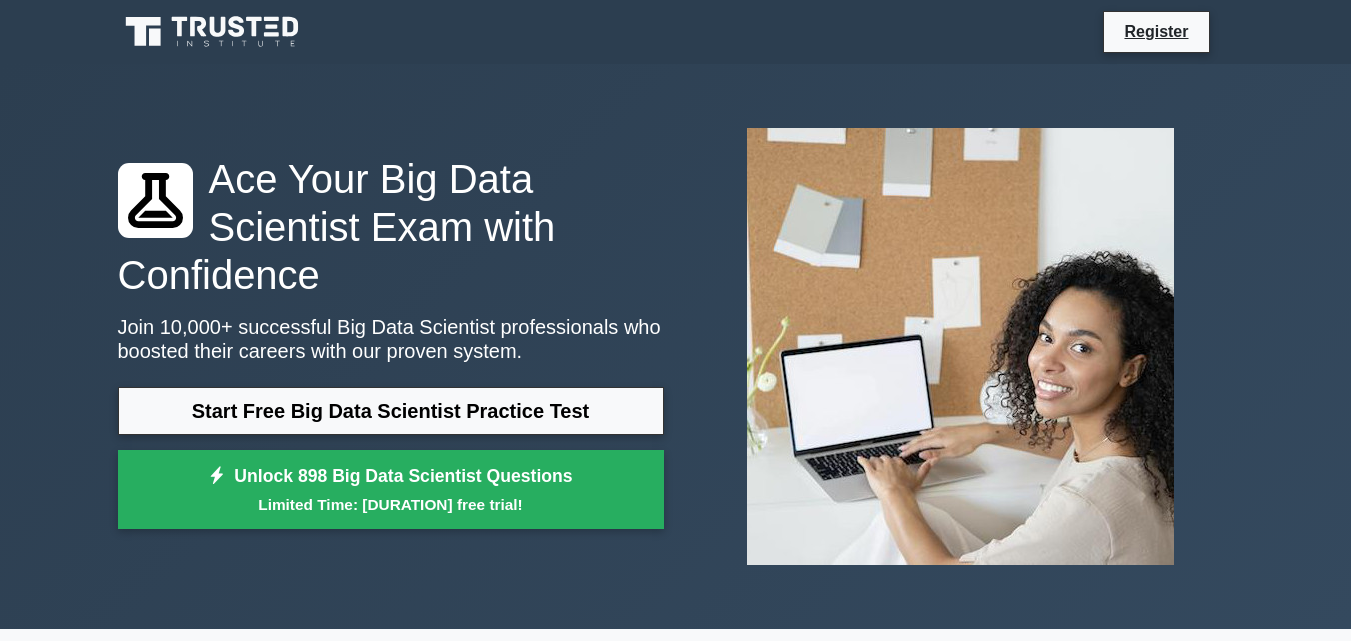 scroll, scrollTop: 0, scrollLeft: 0, axis: both 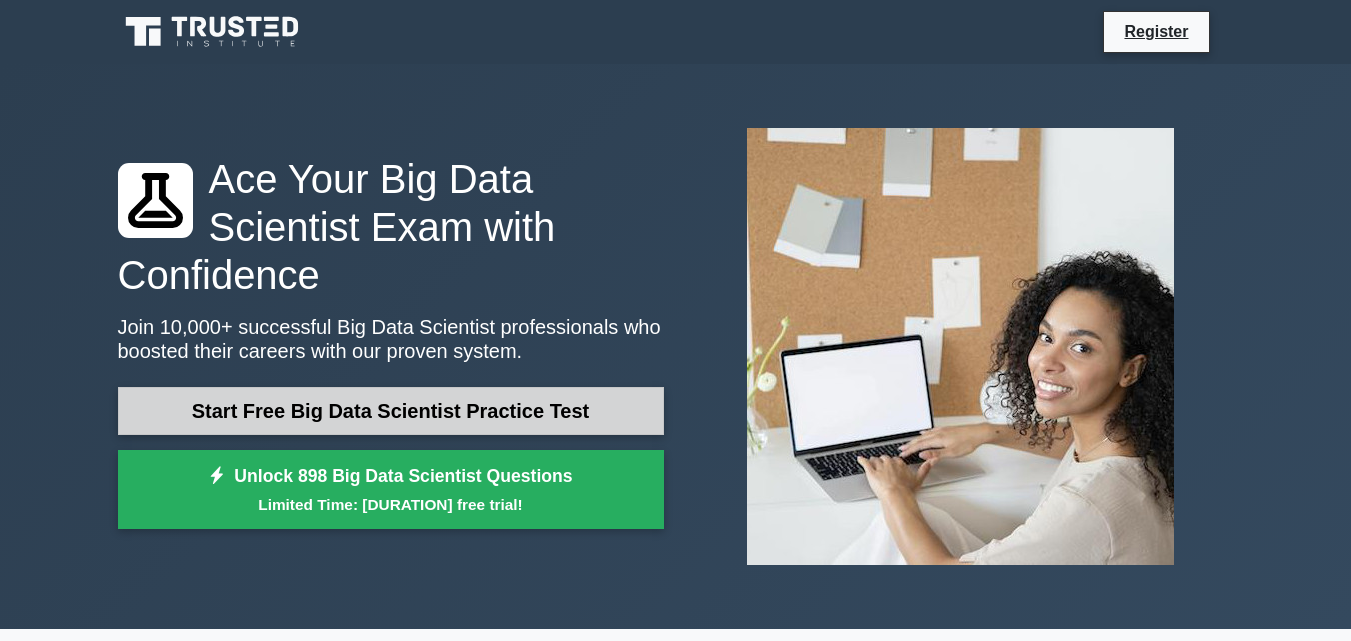 click on "Start Free Big Data Scientist Practice Test" at bounding box center (391, 411) 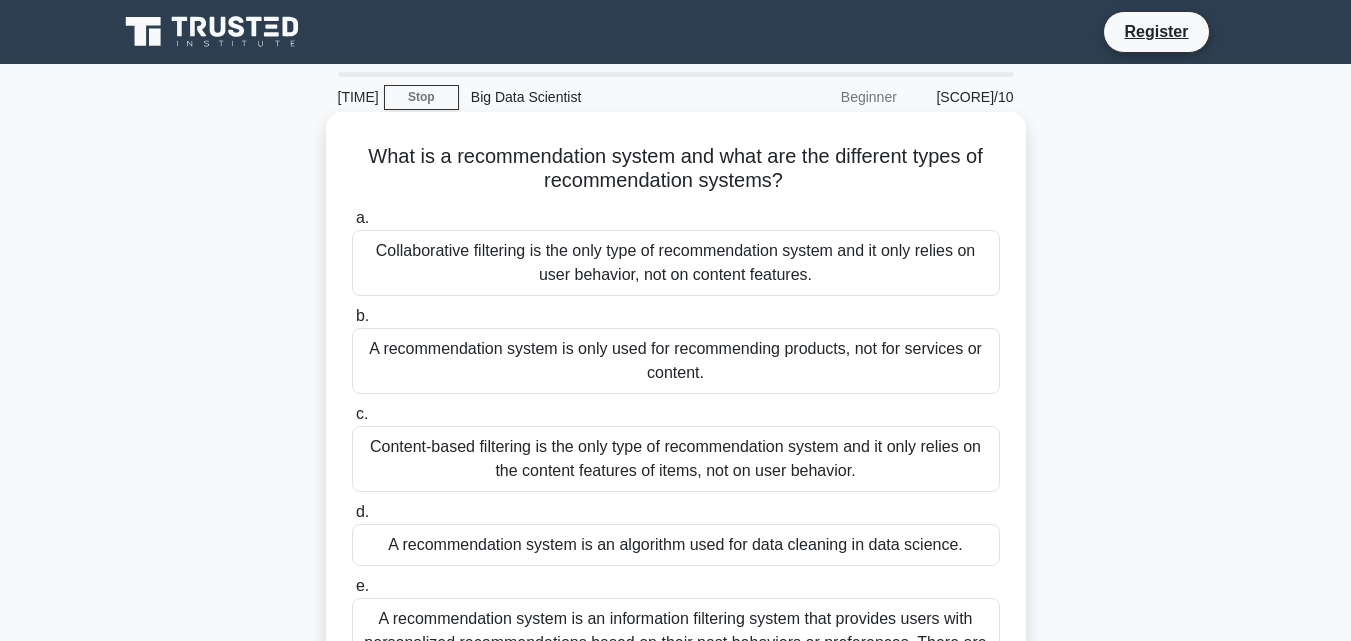 scroll, scrollTop: 0, scrollLeft: 0, axis: both 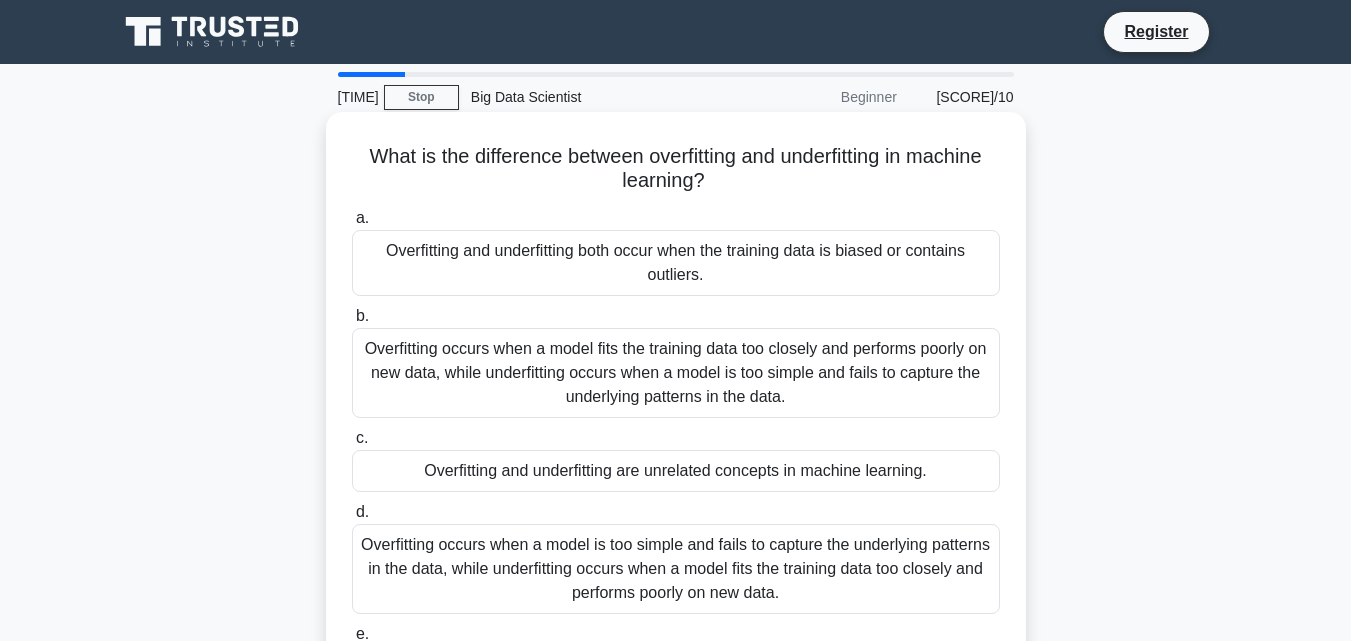 click on "Overfitting occurs when a model fits the training data too closely and performs poorly on new data, while underfitting occurs when a model is too simple and fails to capture the underlying patterns in the data." at bounding box center [676, 373] 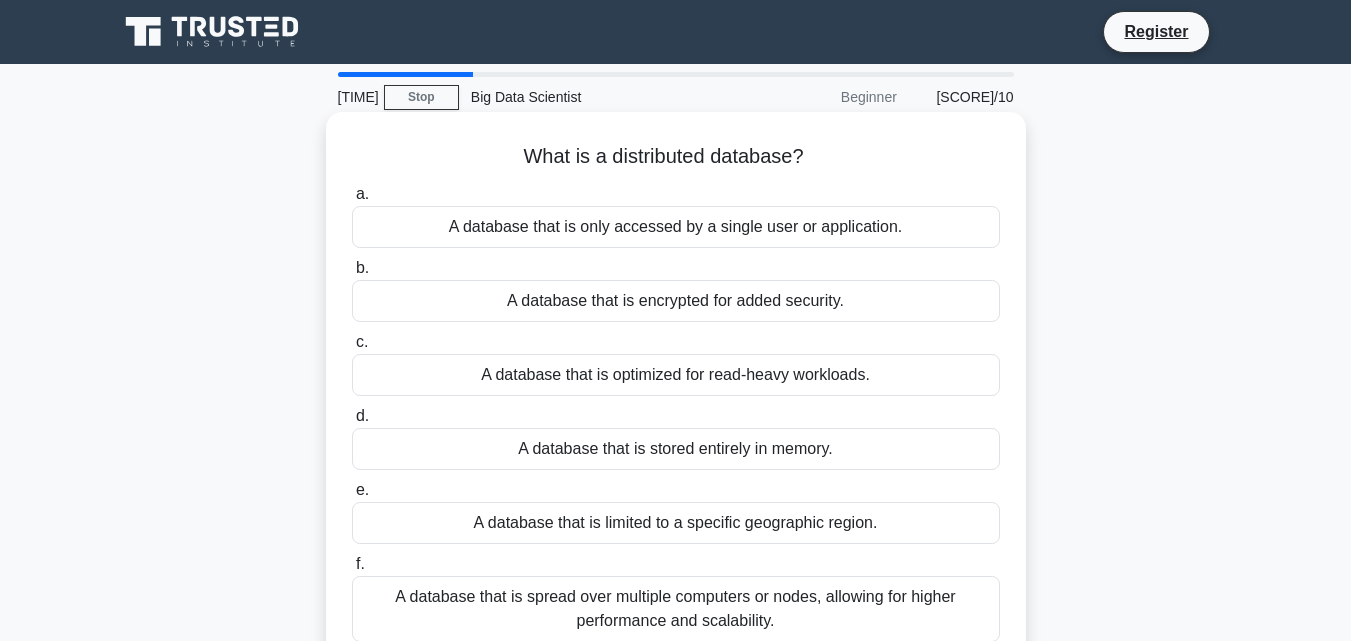 click on "A database that is encrypted for added security." at bounding box center [676, 301] 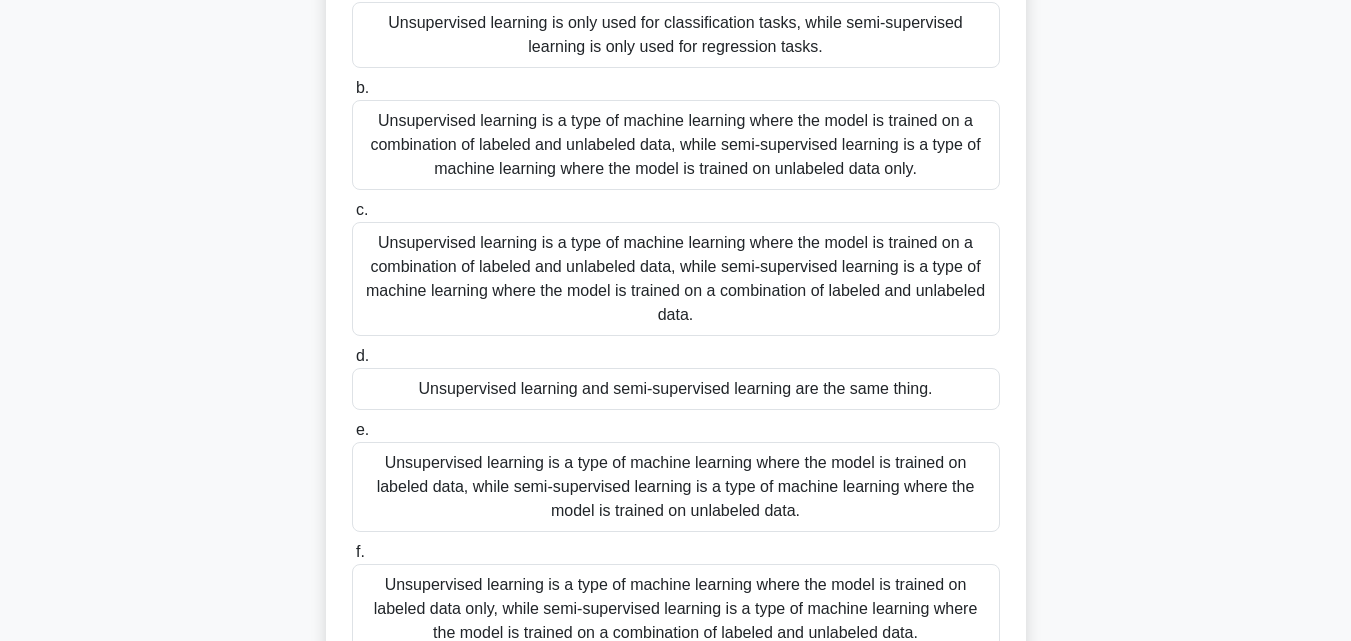 scroll, scrollTop: 100, scrollLeft: 0, axis: vertical 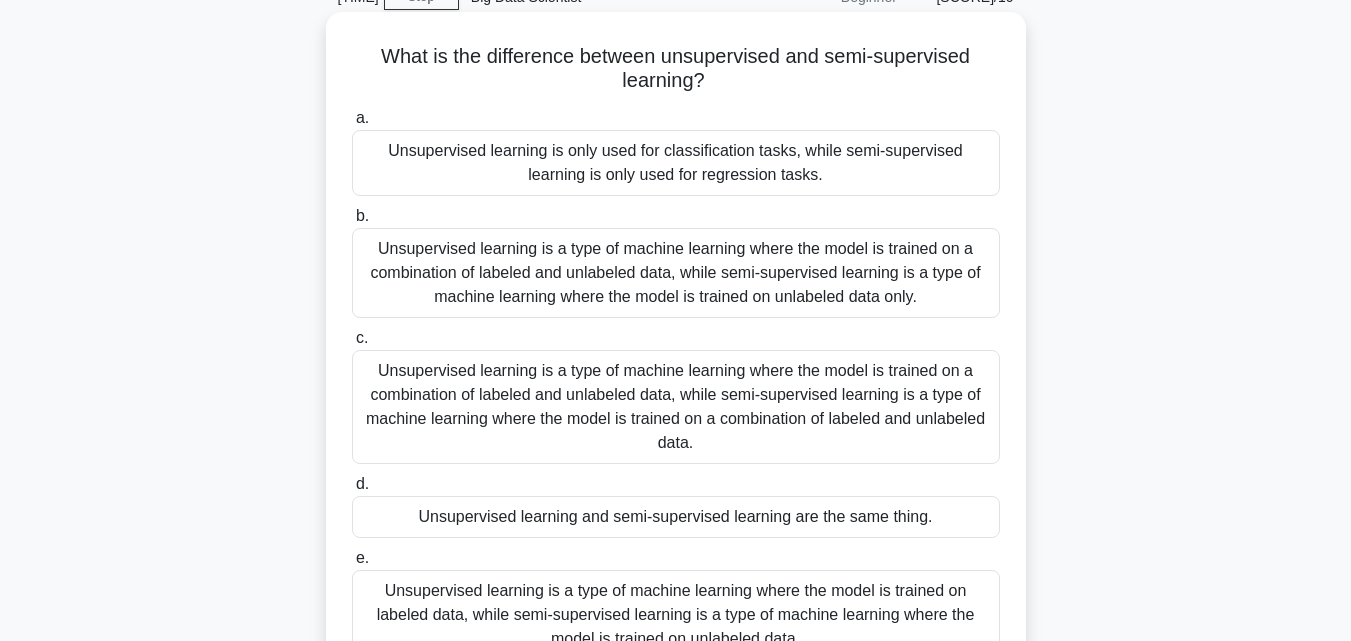 click on "Unsupervised learning is a type of machine learning where the model is trained on a combination of labeled and unlabeled data, while semi-supervised learning is a type of machine learning where the model is trained on a combination of labeled and unlabeled data." at bounding box center [676, 407] 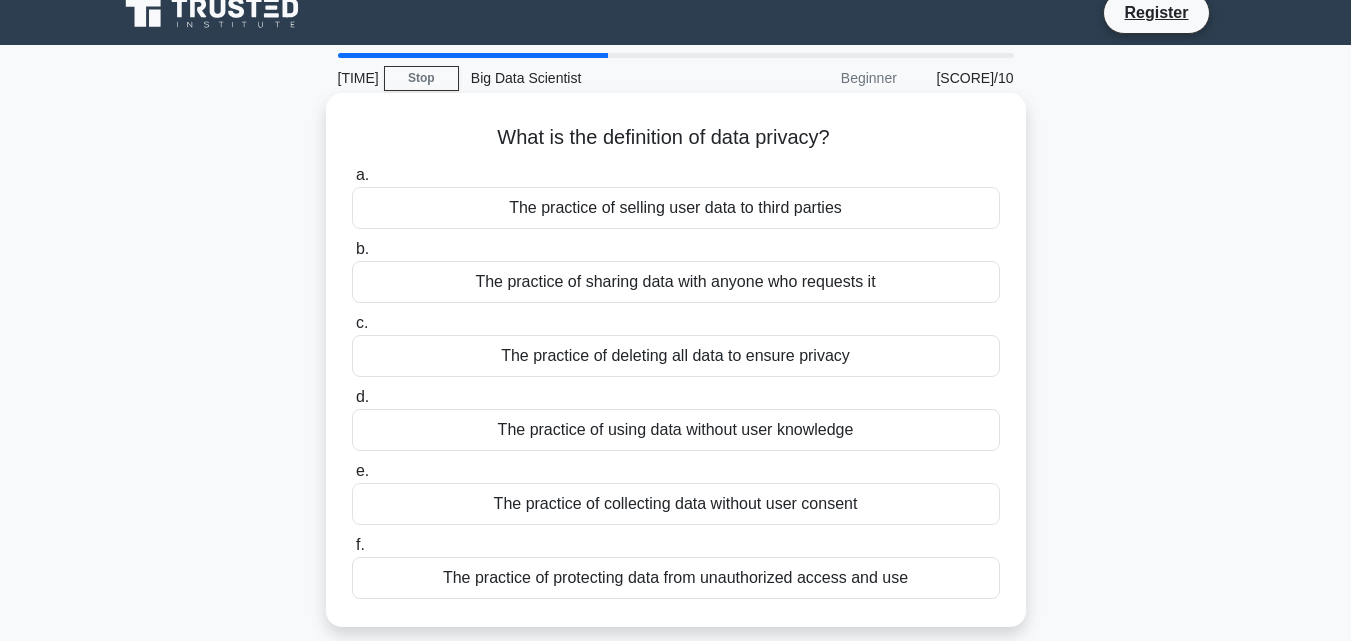 scroll, scrollTop: 0, scrollLeft: 0, axis: both 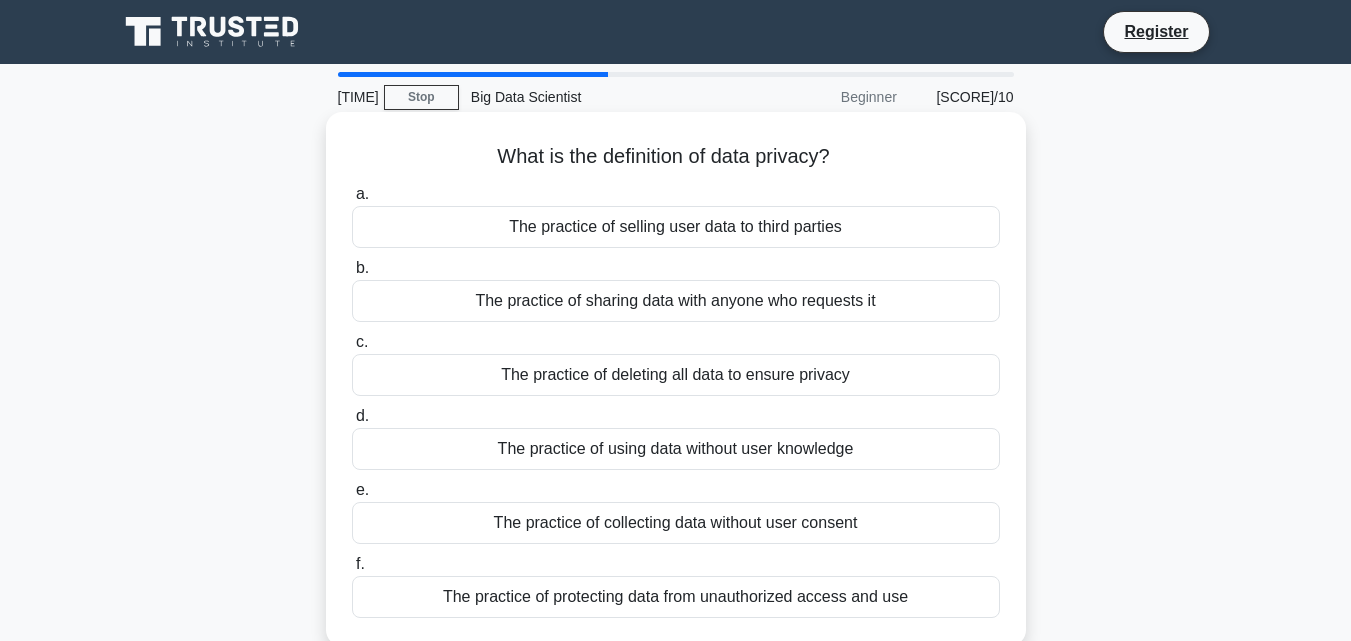 click on "The practice of deleting all data to ensure privacy" at bounding box center [676, 375] 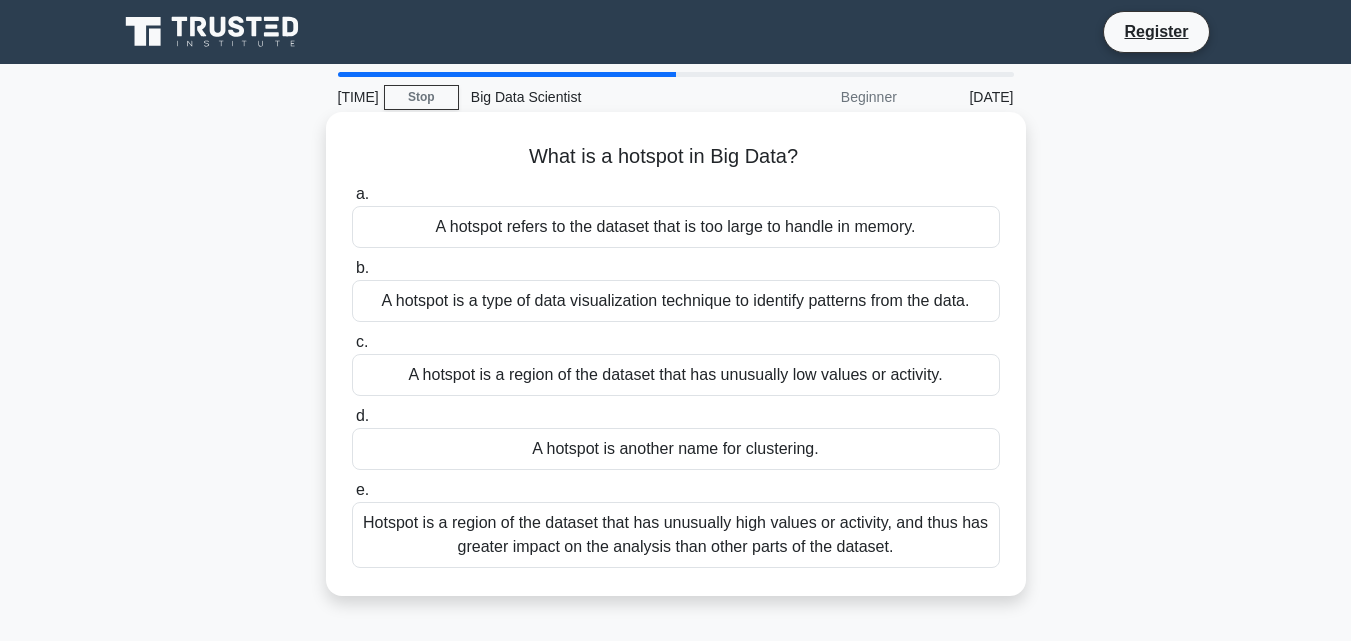 click on "A hotspot is a type of data visualization technique to identify patterns from the data." at bounding box center [676, 301] 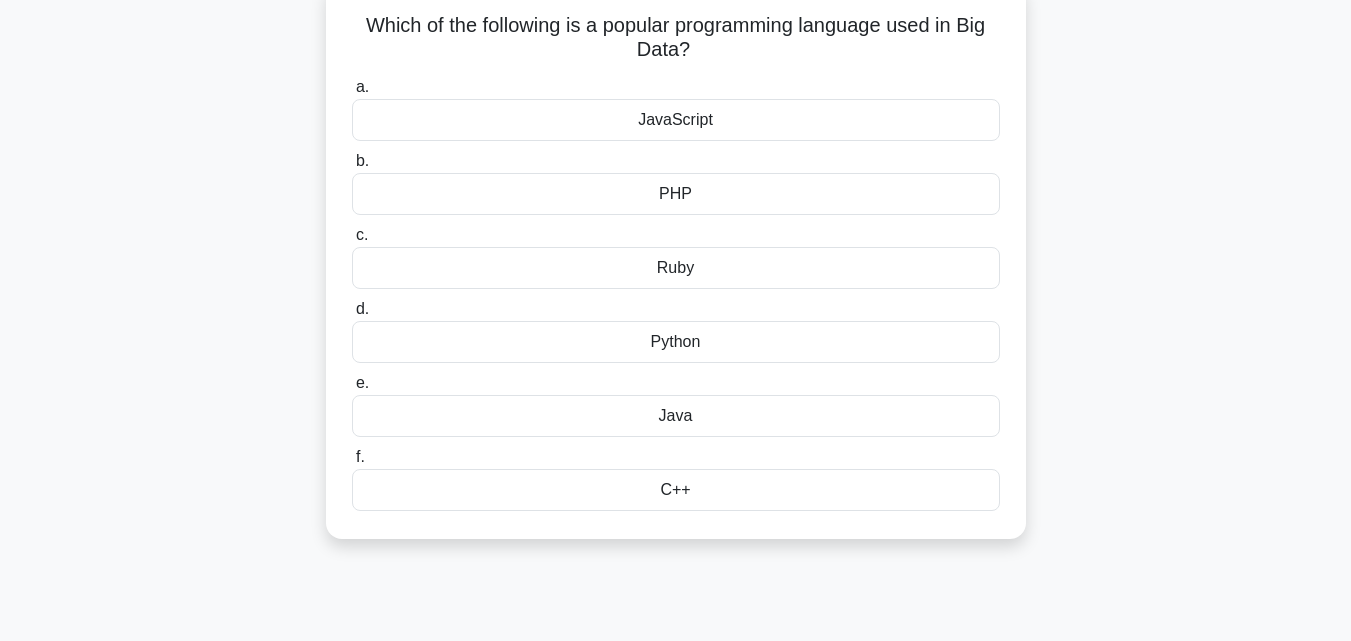 scroll, scrollTop: 0, scrollLeft: 0, axis: both 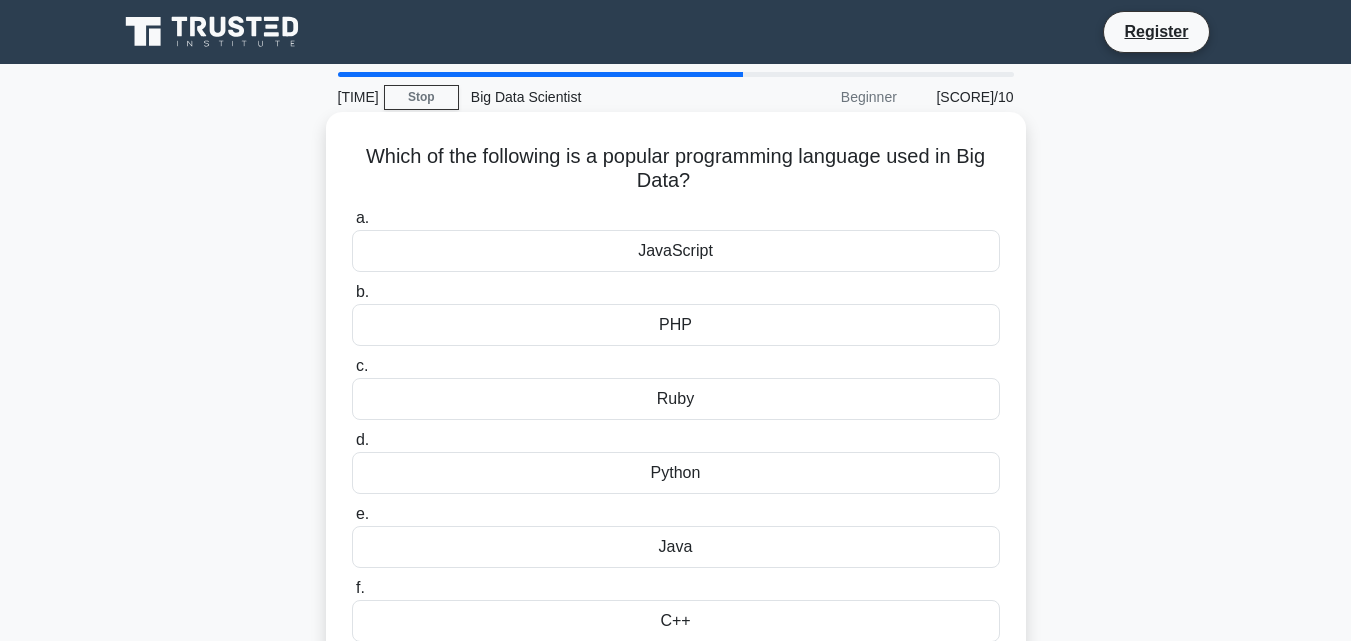 click on "JavaScript" at bounding box center [676, 251] 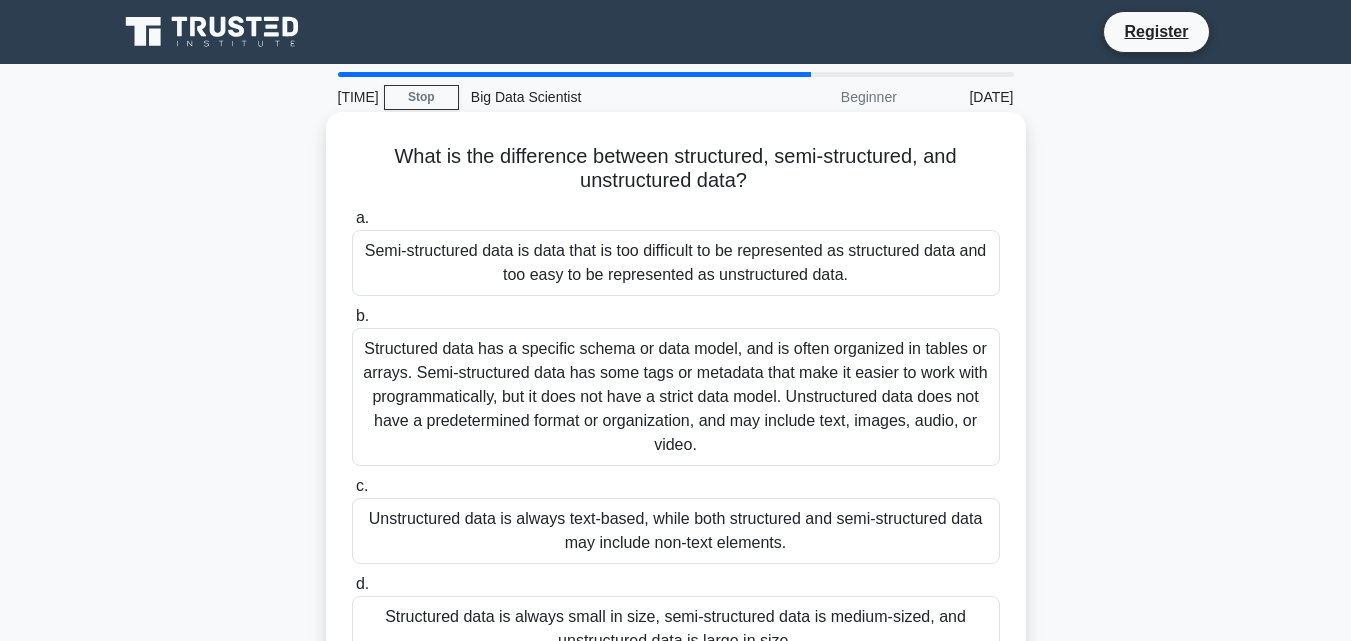 click on "Unstructured data is always text-based, while both structured and semi-structured data may include non-text elements." at bounding box center [676, 531] 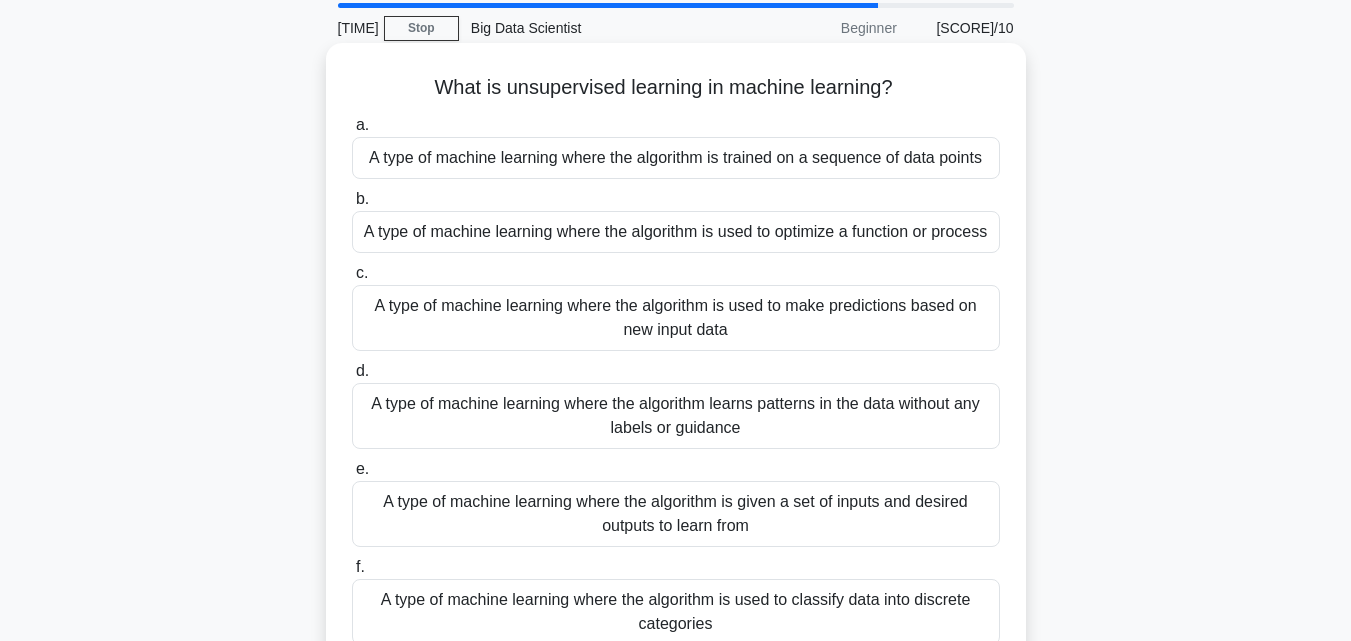 scroll, scrollTop: 200, scrollLeft: 0, axis: vertical 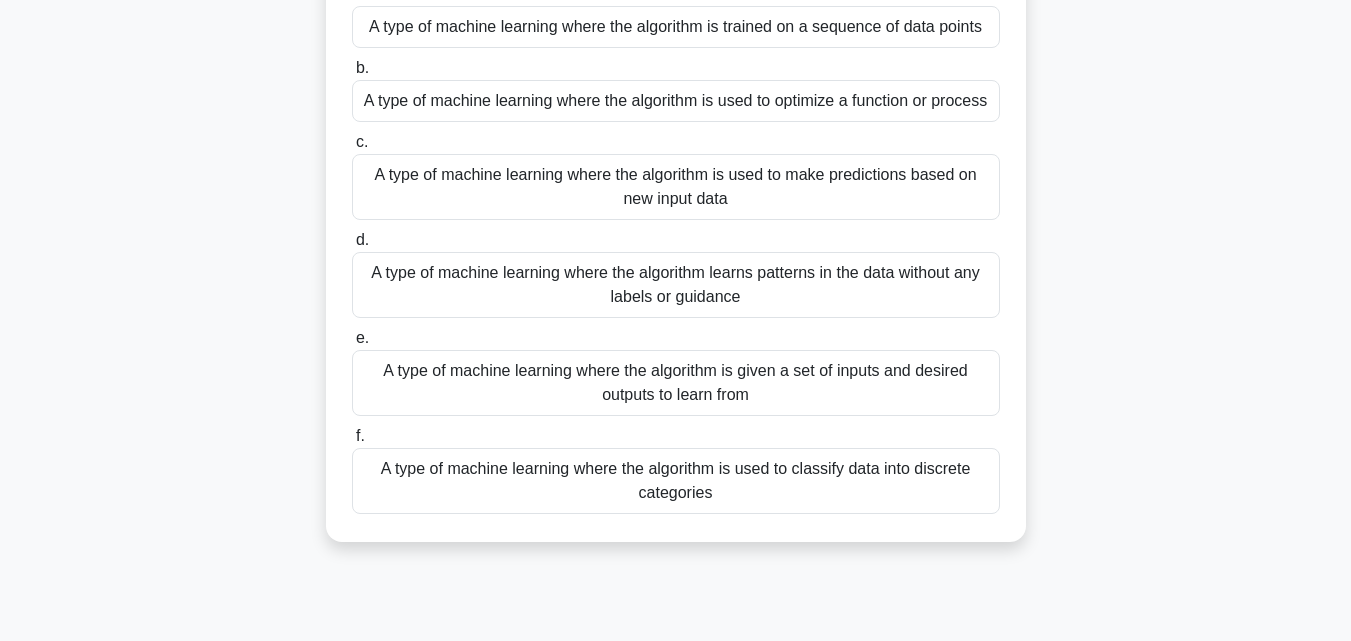 click on "A type of machine learning where the algorithm is given a set of inputs and desired outputs to learn from" at bounding box center [676, 383] 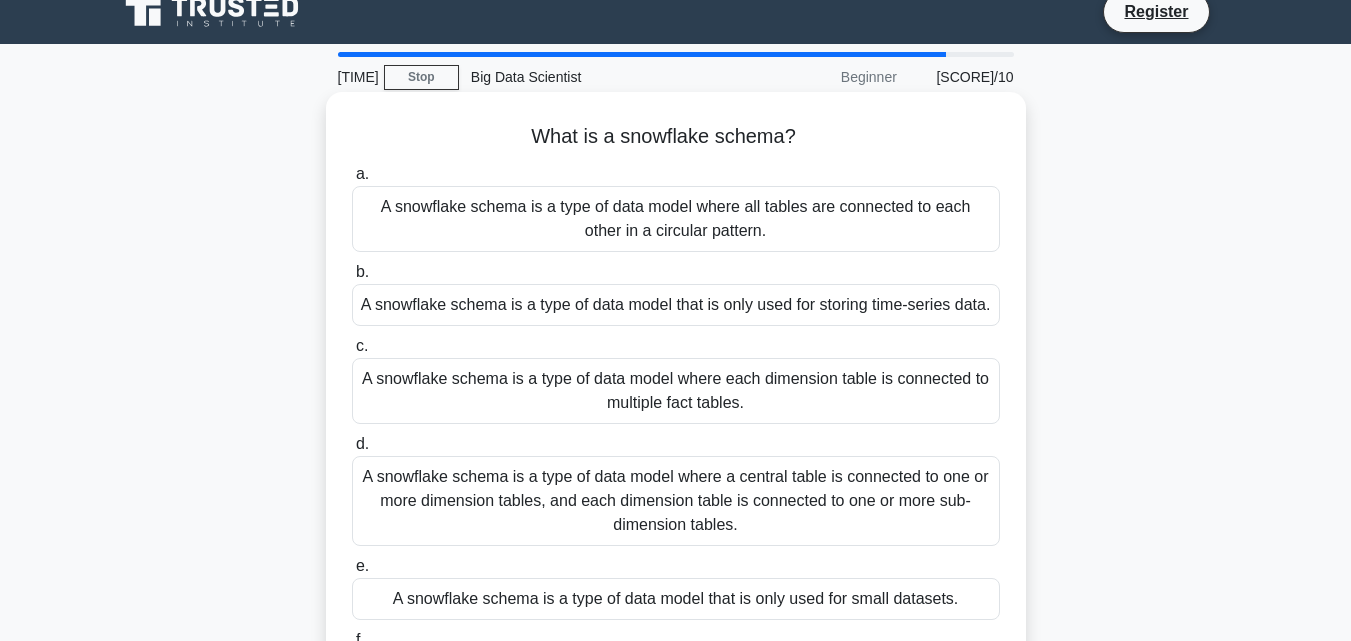 scroll, scrollTop: 0, scrollLeft: 0, axis: both 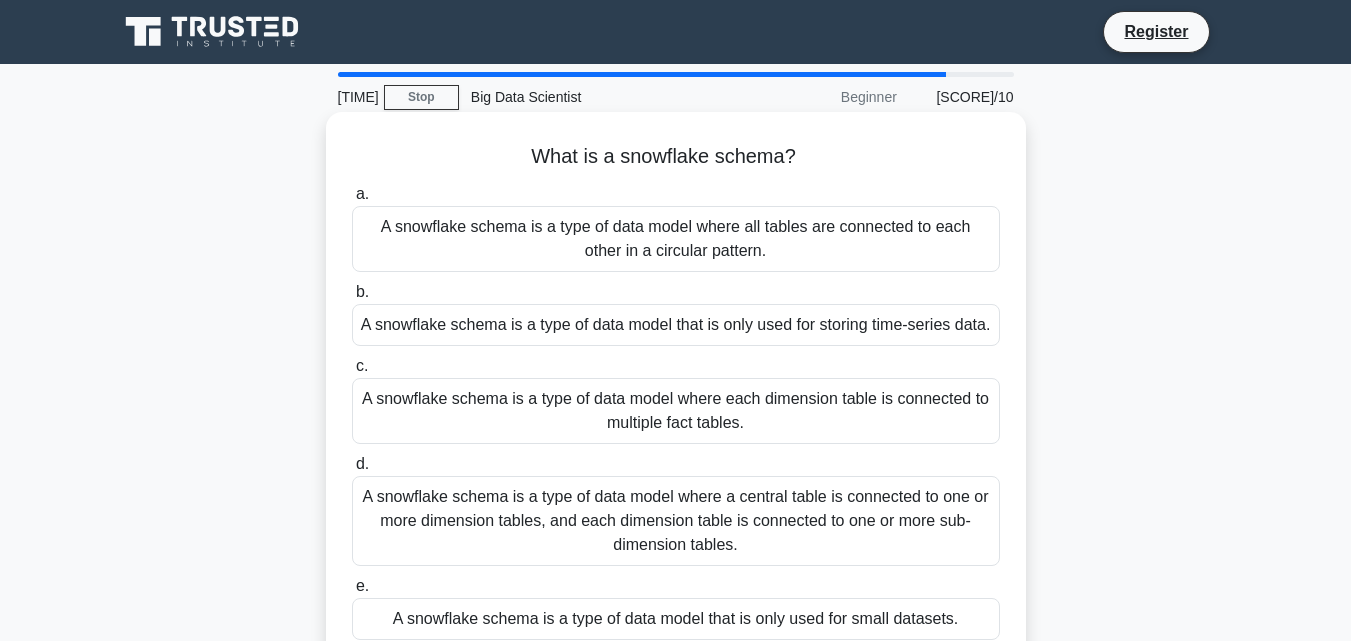 click on "c.
A snowflake schema is a type of data model where each dimension table is connected to multiple fact tables." at bounding box center (676, 399) 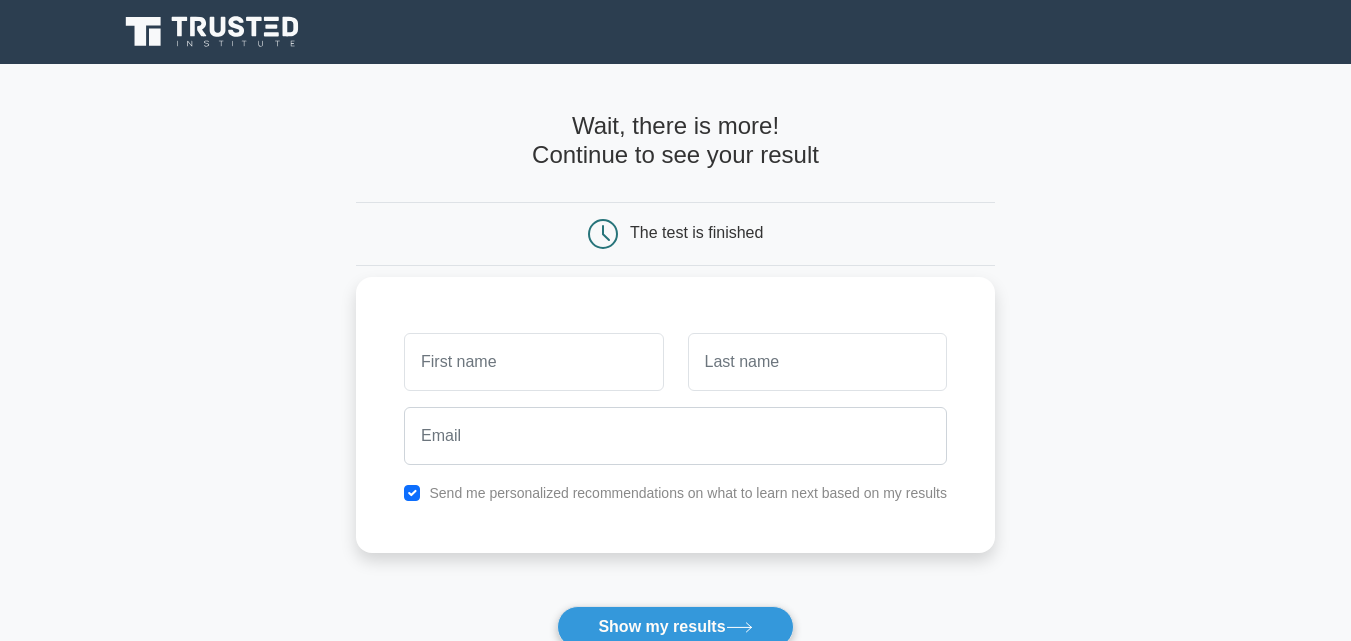 scroll, scrollTop: 0, scrollLeft: 0, axis: both 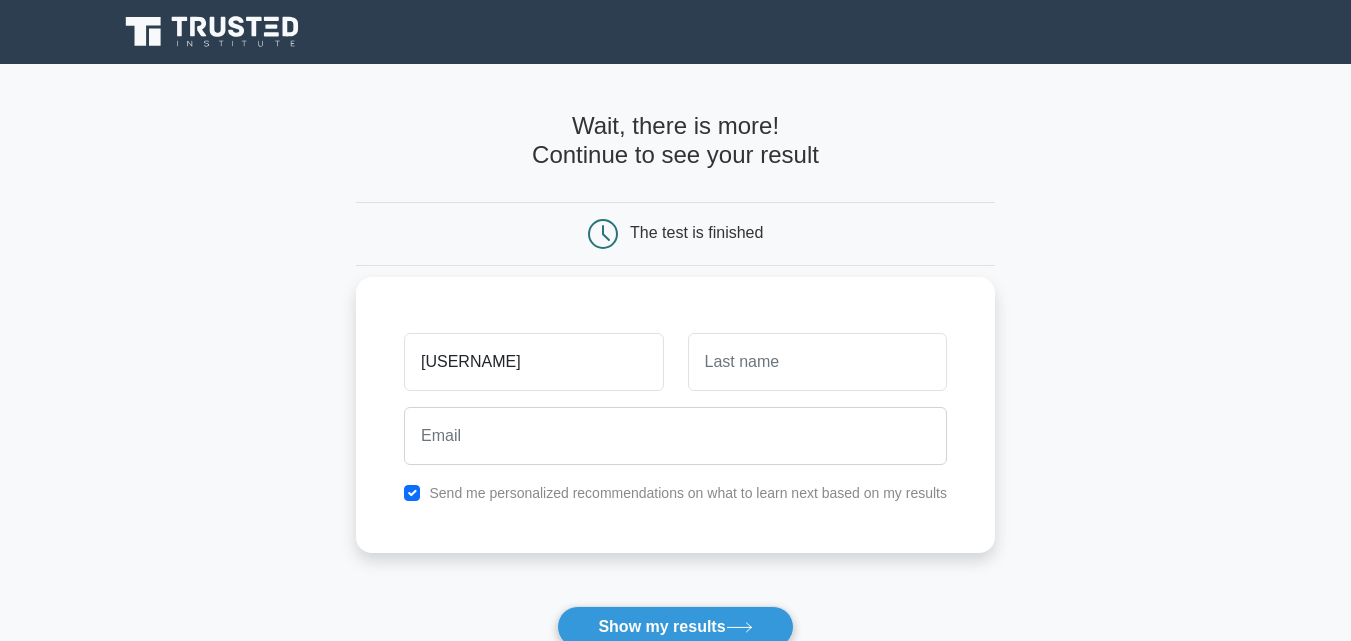 type on "[USERNAME]" 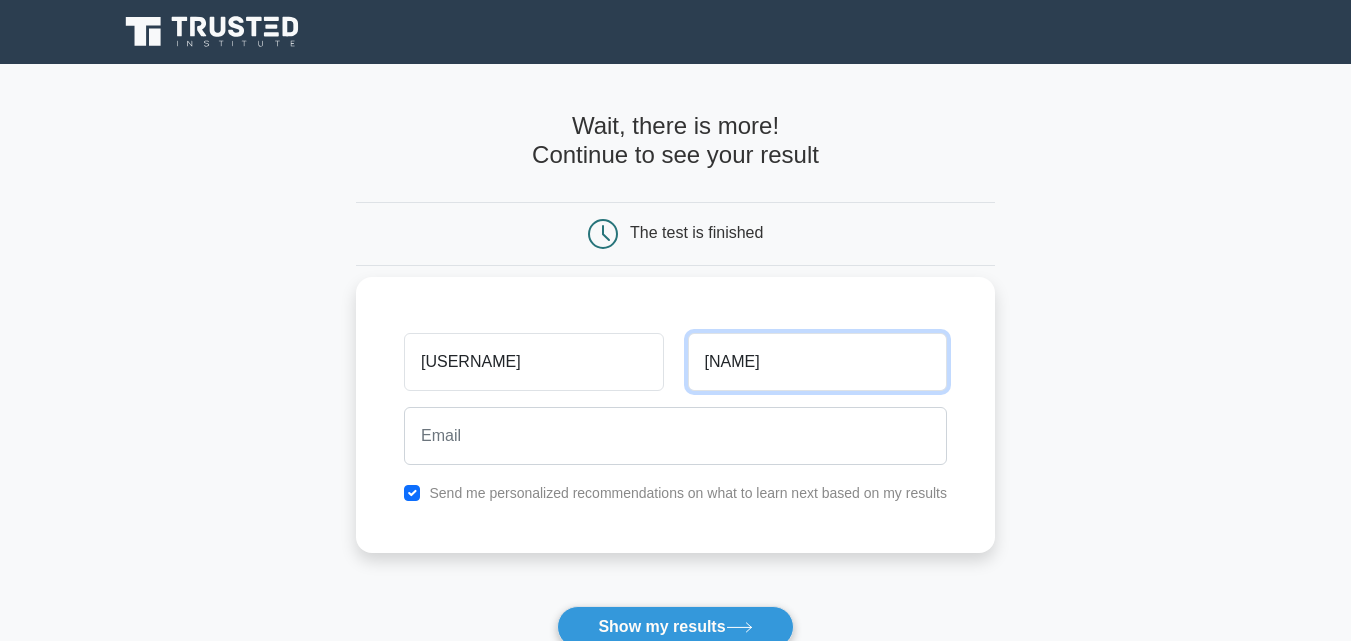 type on "[NAME]" 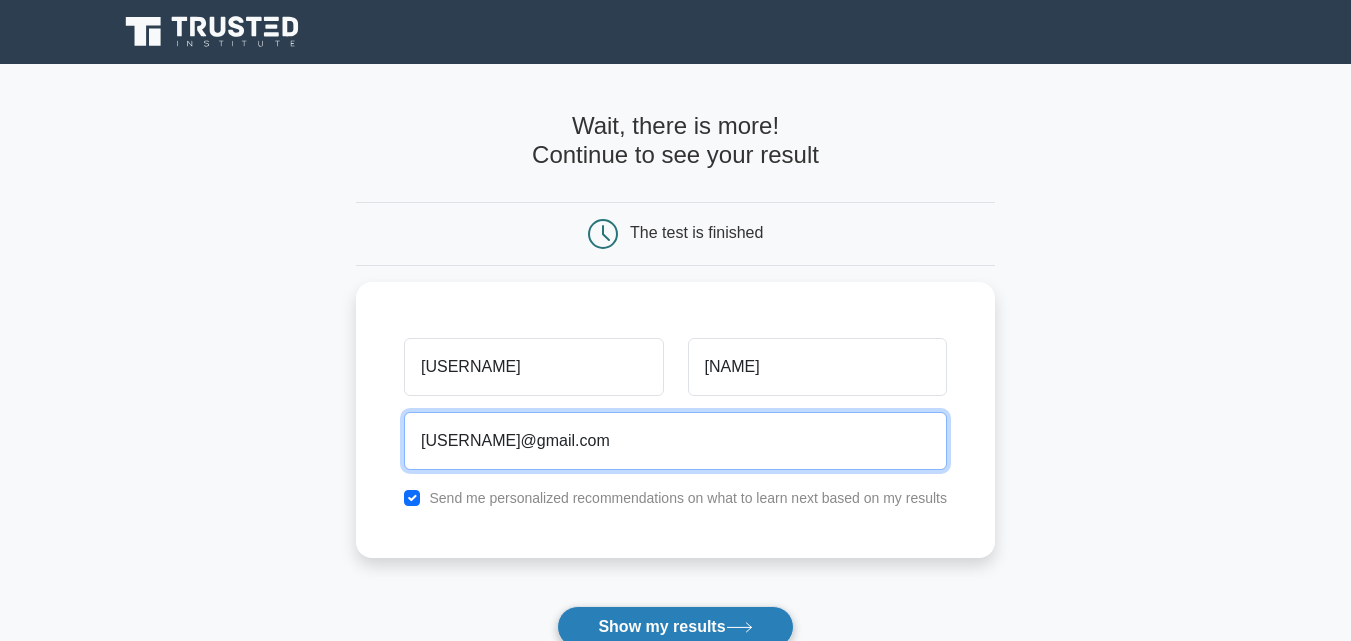 type on "[USERNAME]@gmail.com" 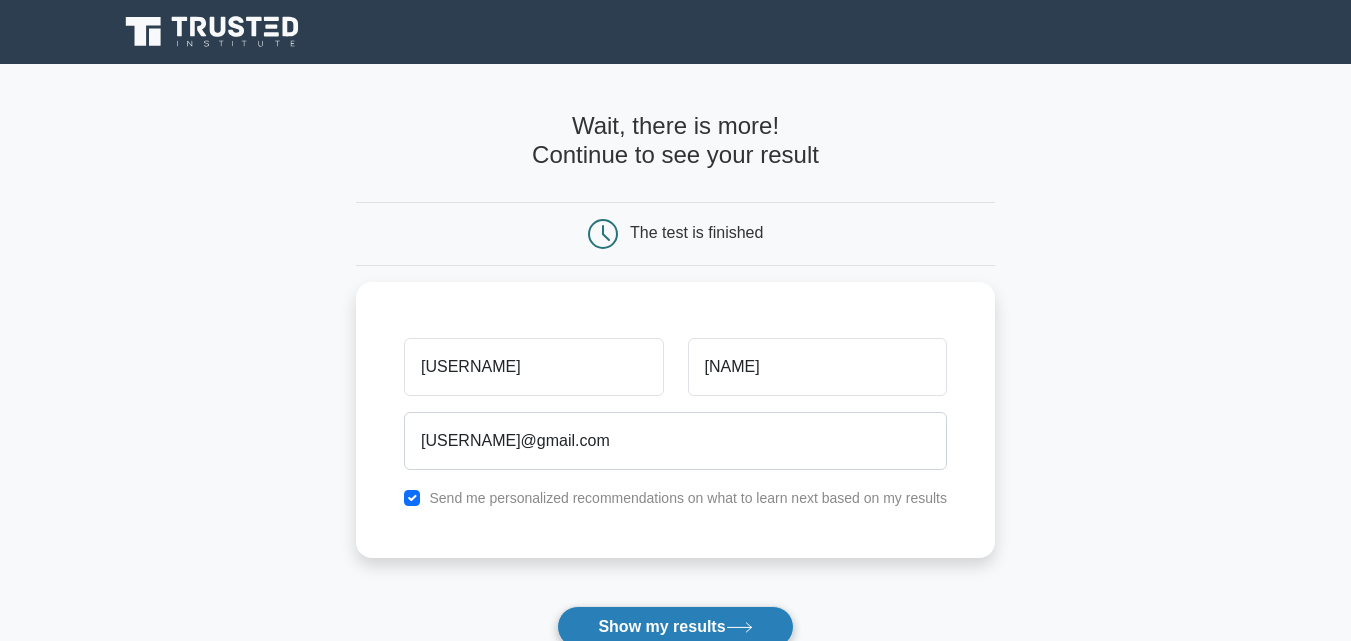 click on "Show my results" at bounding box center [675, 627] 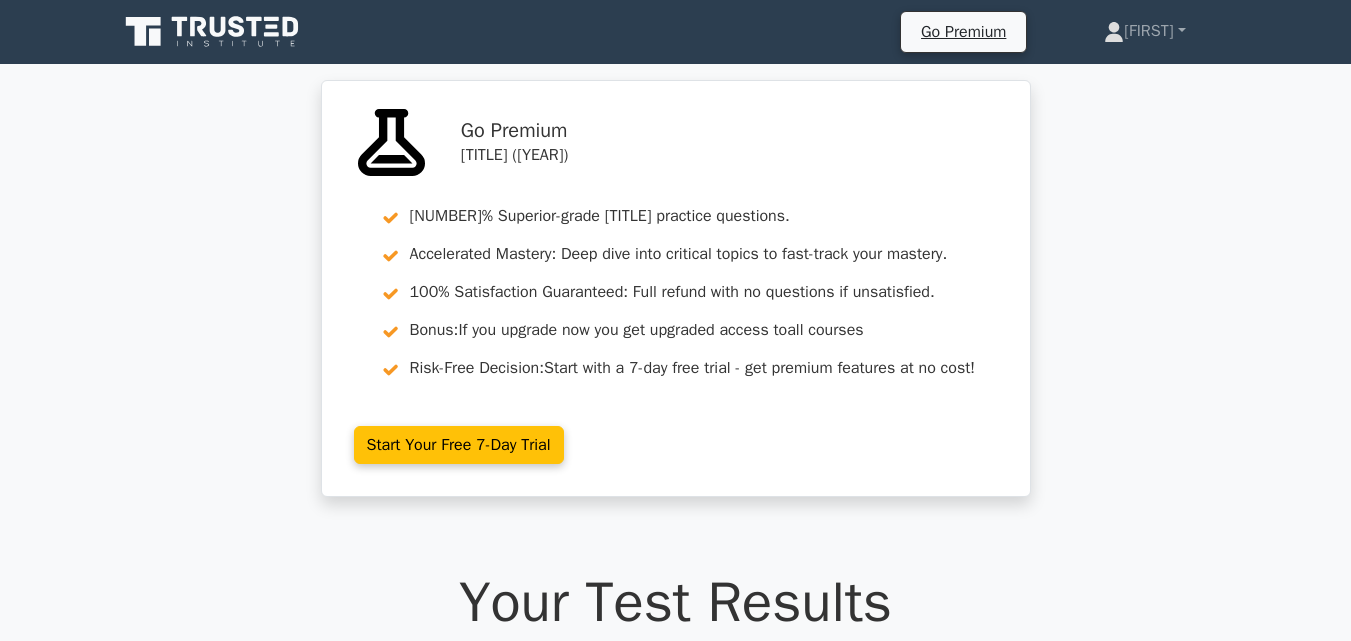 scroll, scrollTop: 0, scrollLeft: 0, axis: both 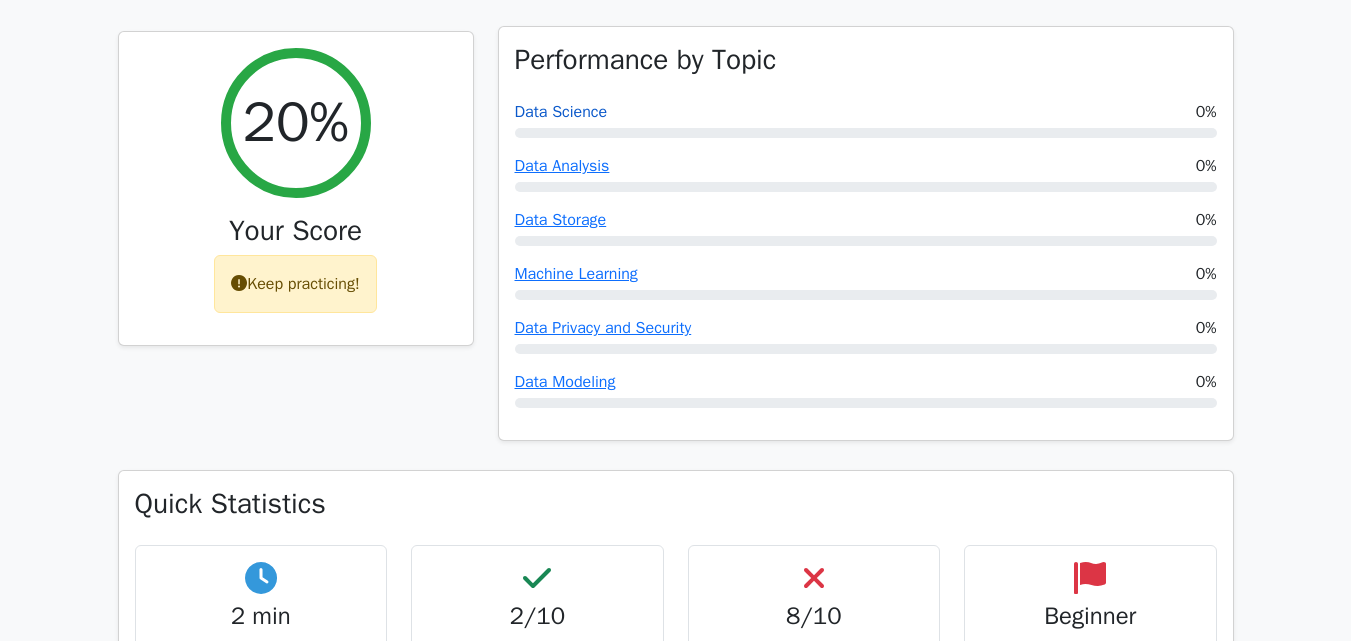 click on "Data Science" at bounding box center (561, 112) 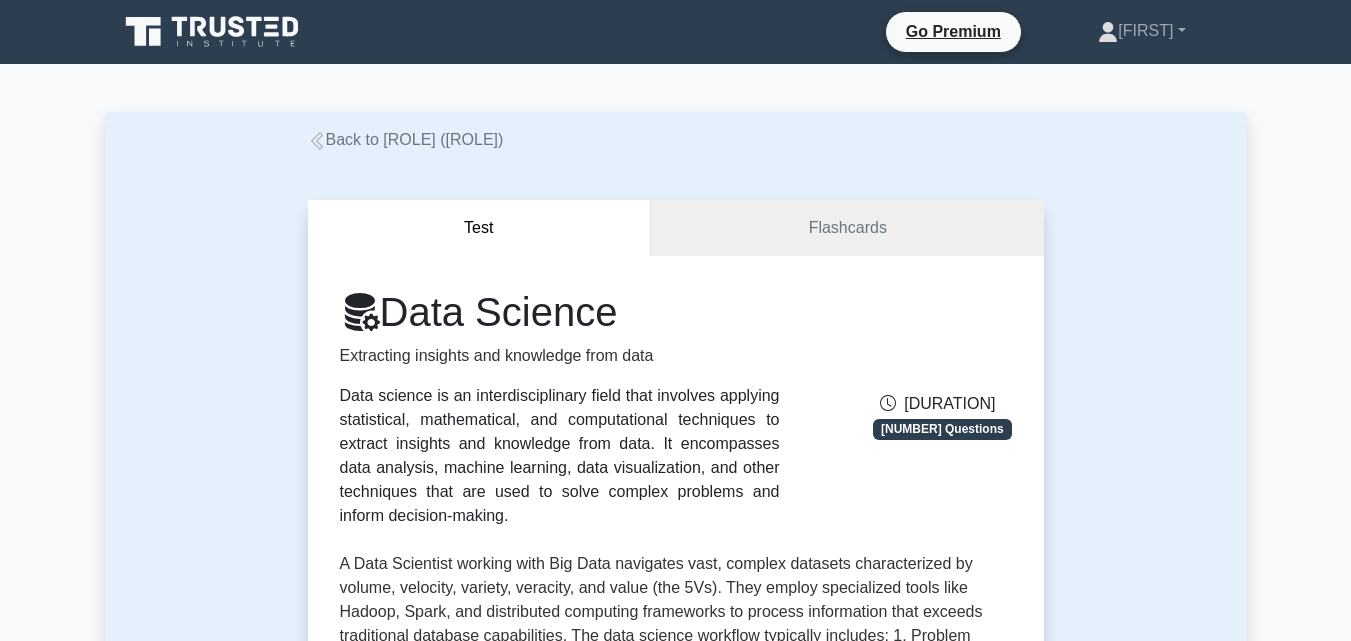scroll, scrollTop: 0, scrollLeft: 0, axis: both 